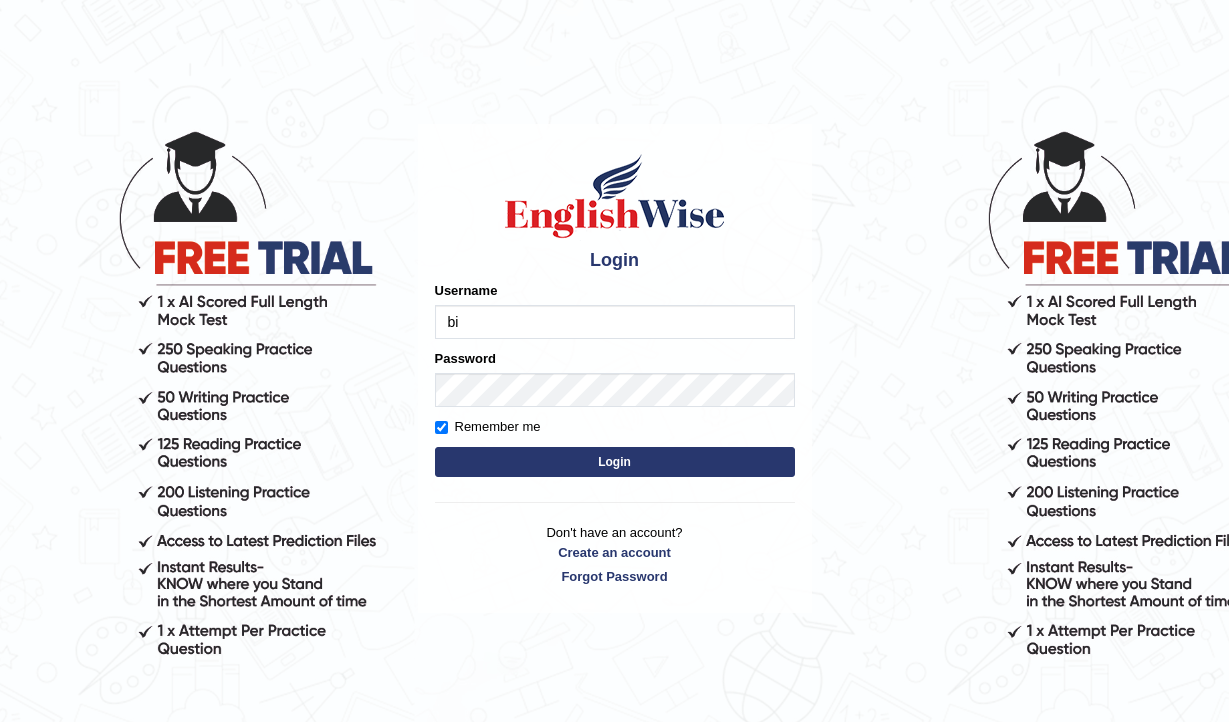 scroll, scrollTop: 0, scrollLeft: 0, axis: both 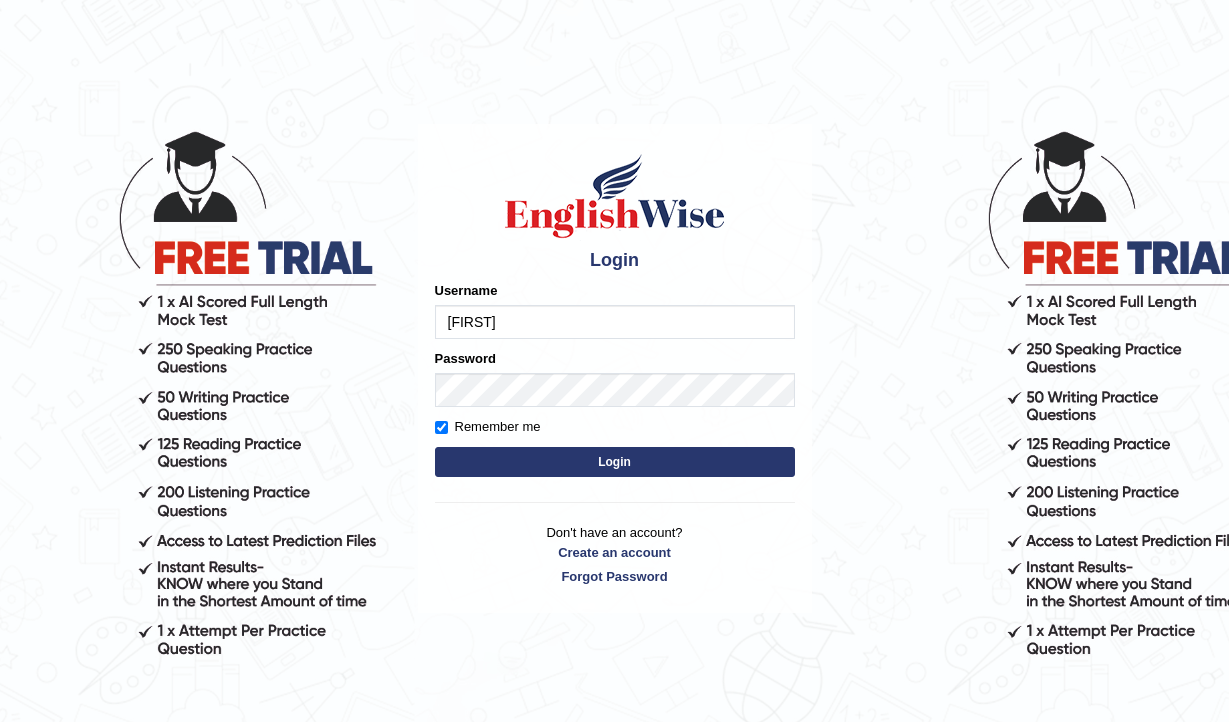type on "bijayathapa" 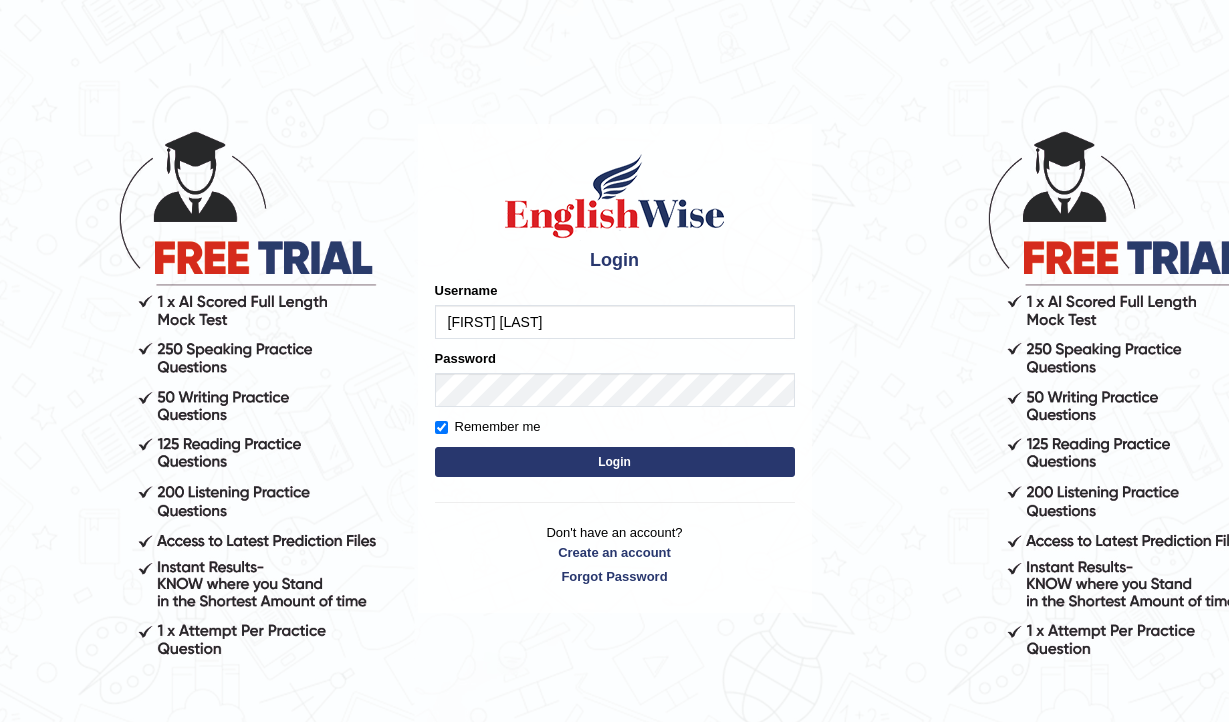 click on "Login" at bounding box center [615, 462] 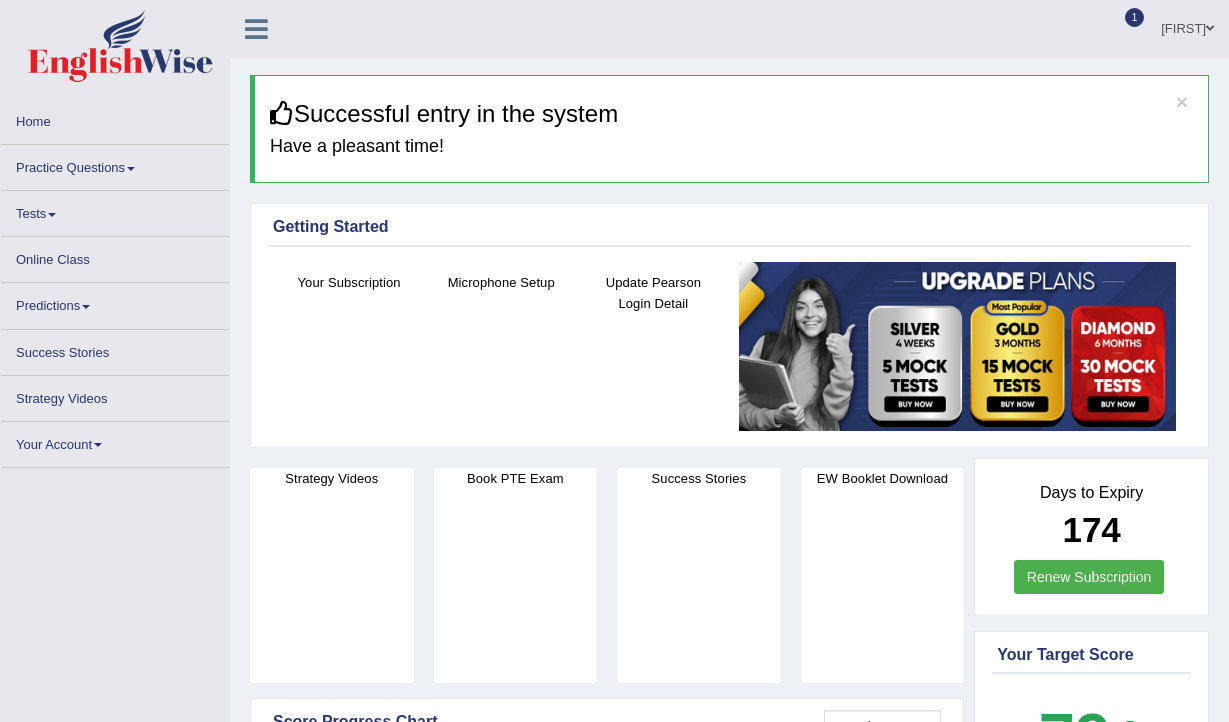scroll, scrollTop: 0, scrollLeft: 0, axis: both 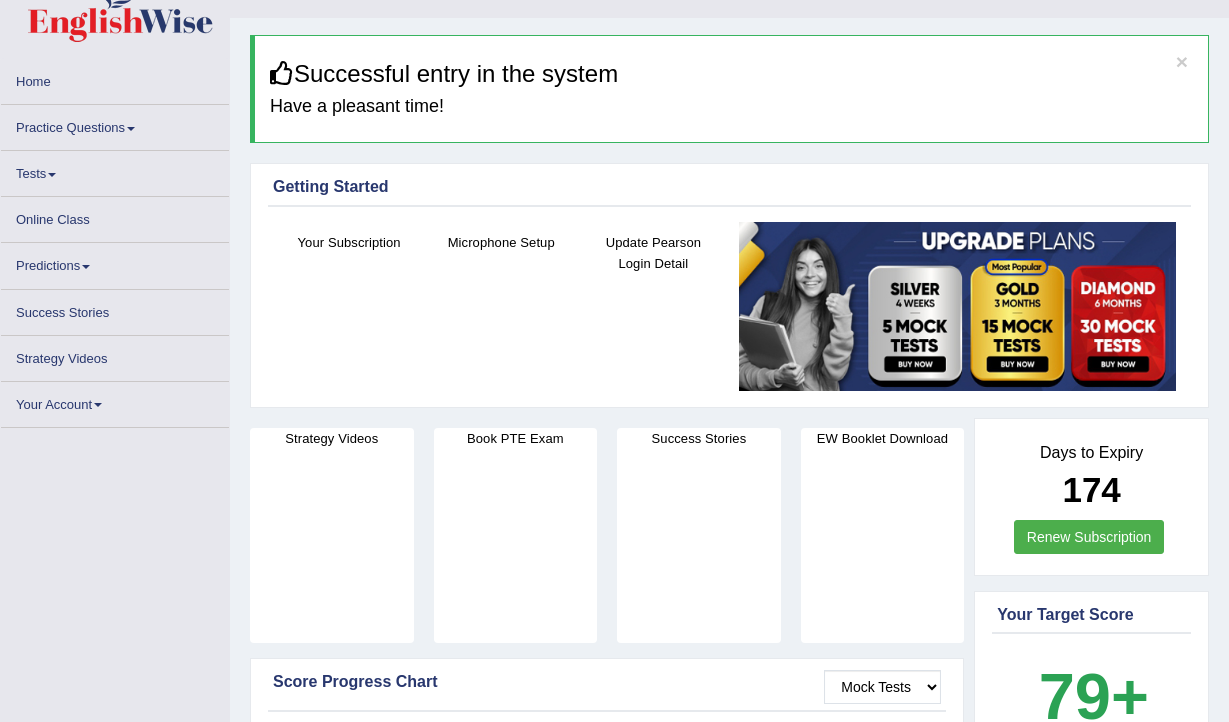 click on "Tests" at bounding box center [115, 170] 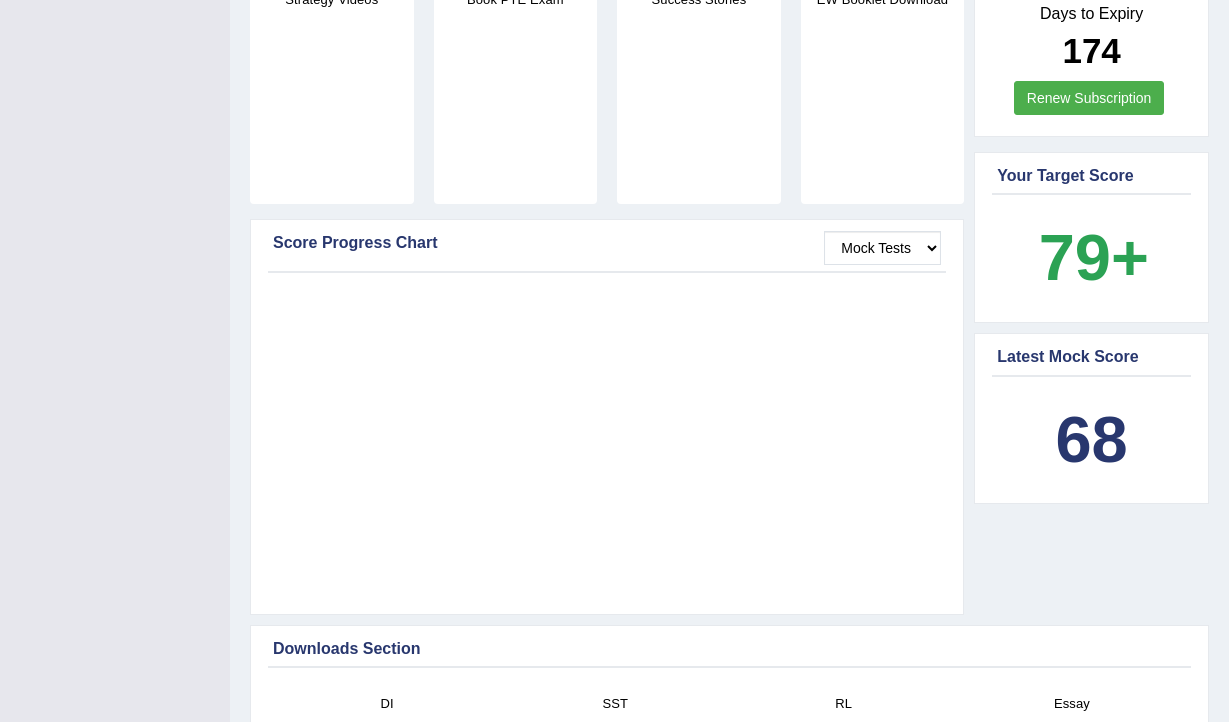 scroll, scrollTop: 625, scrollLeft: 0, axis: vertical 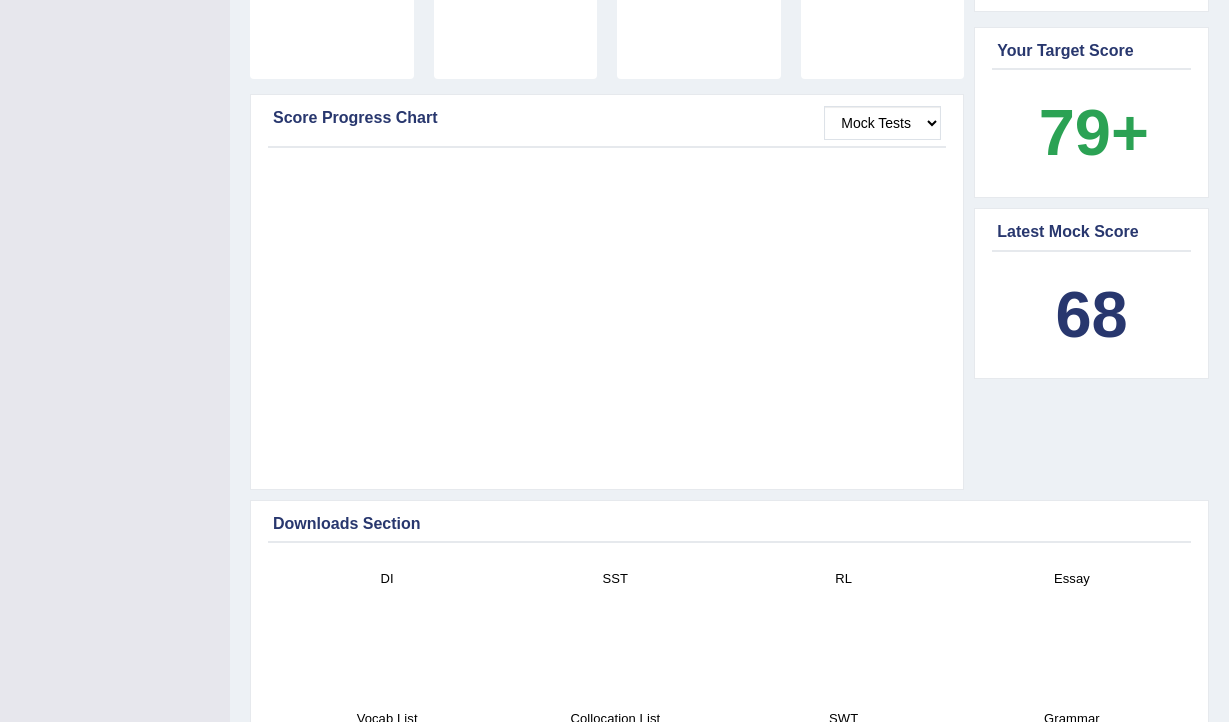 click on "Latest Mock Score" at bounding box center [1091, 232] 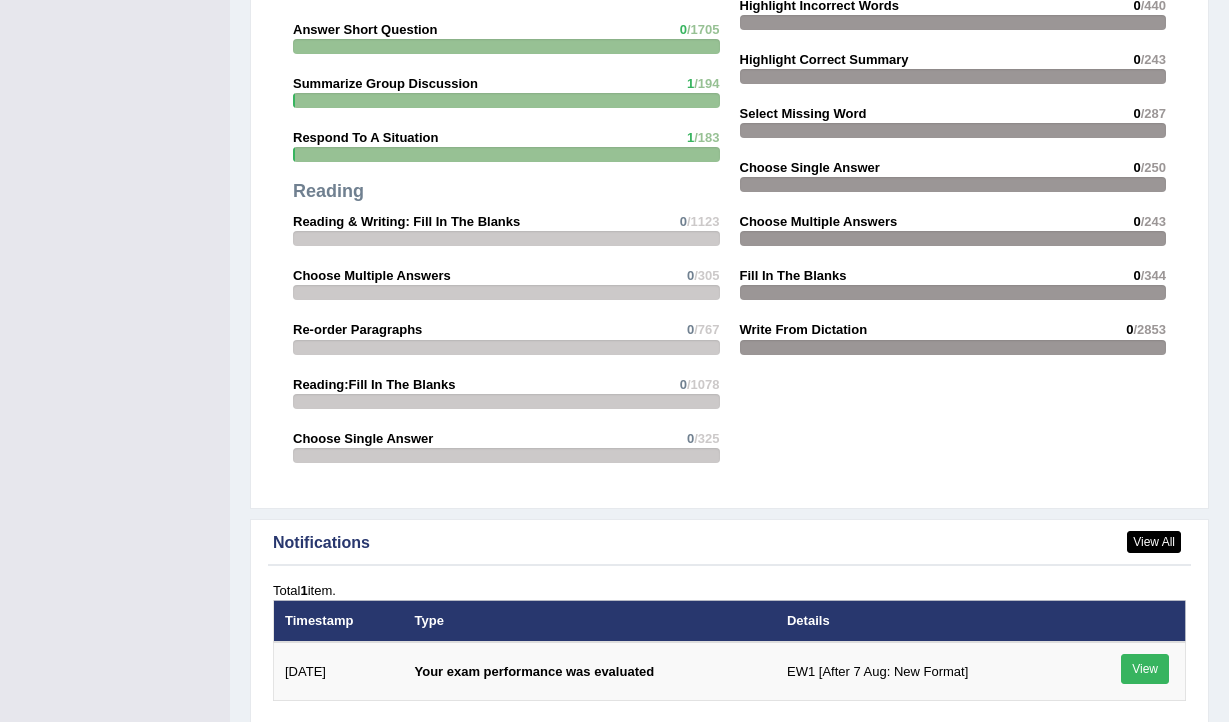 scroll, scrollTop: 2100, scrollLeft: 0, axis: vertical 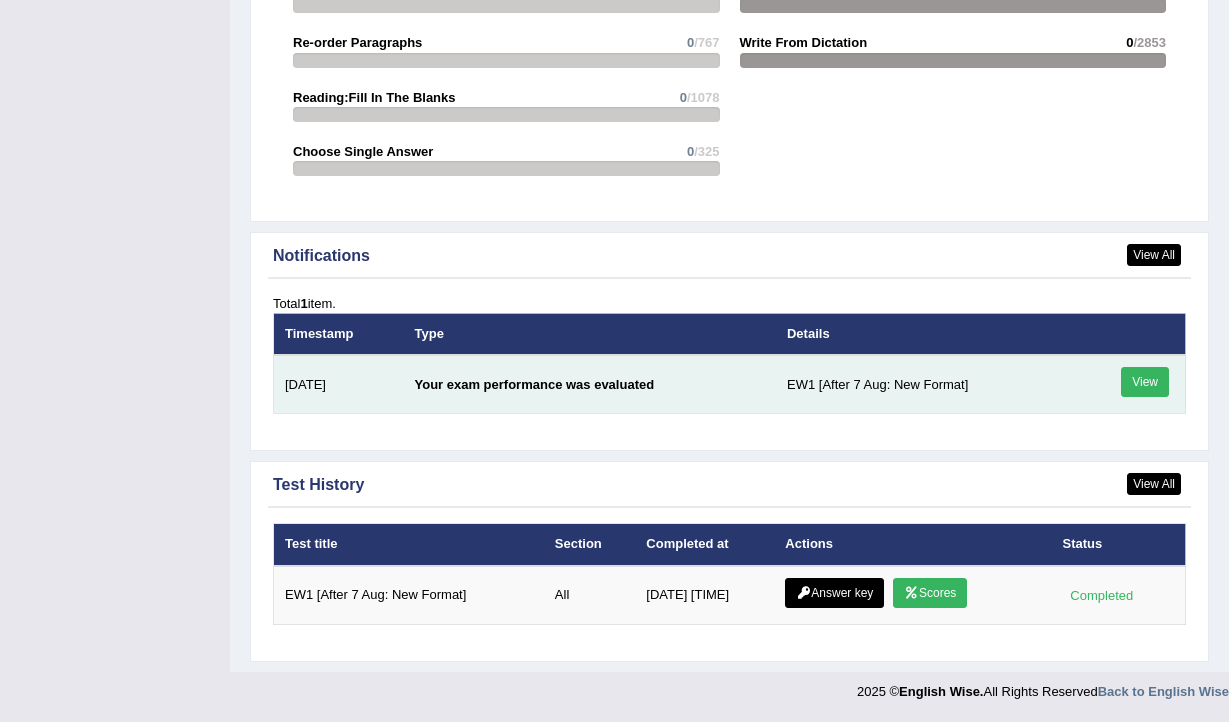 click on "View" at bounding box center [1145, 382] 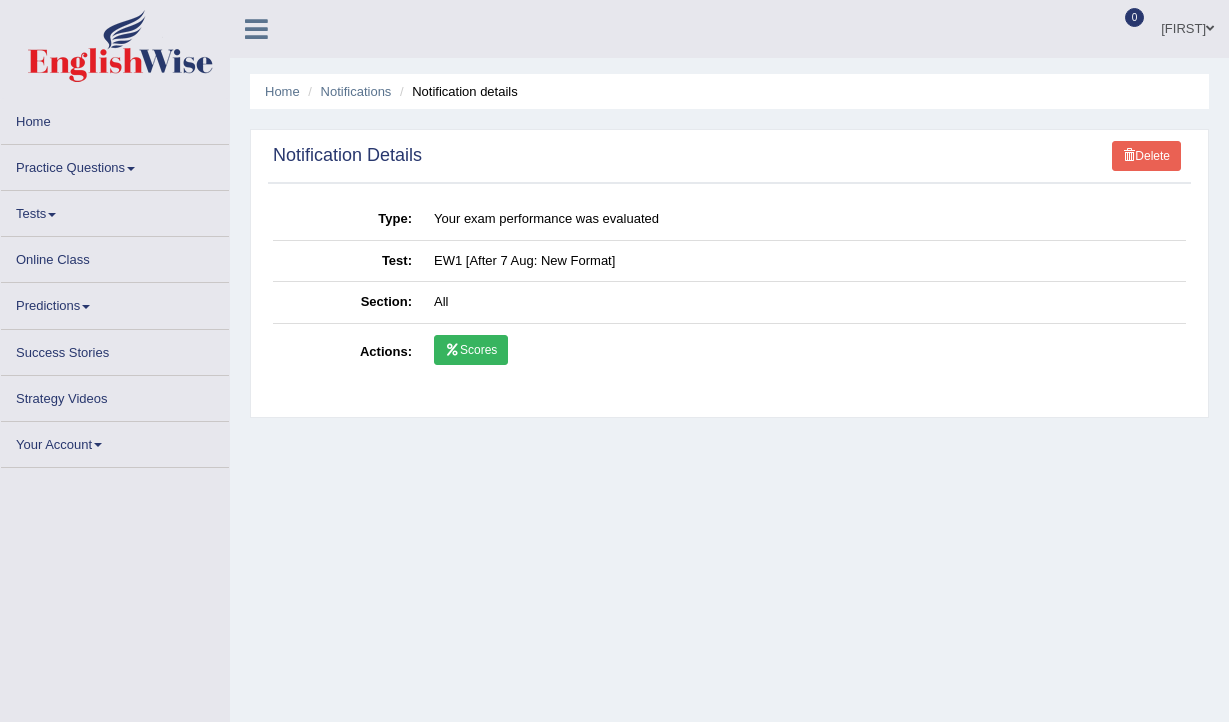 scroll, scrollTop: 0, scrollLeft: 0, axis: both 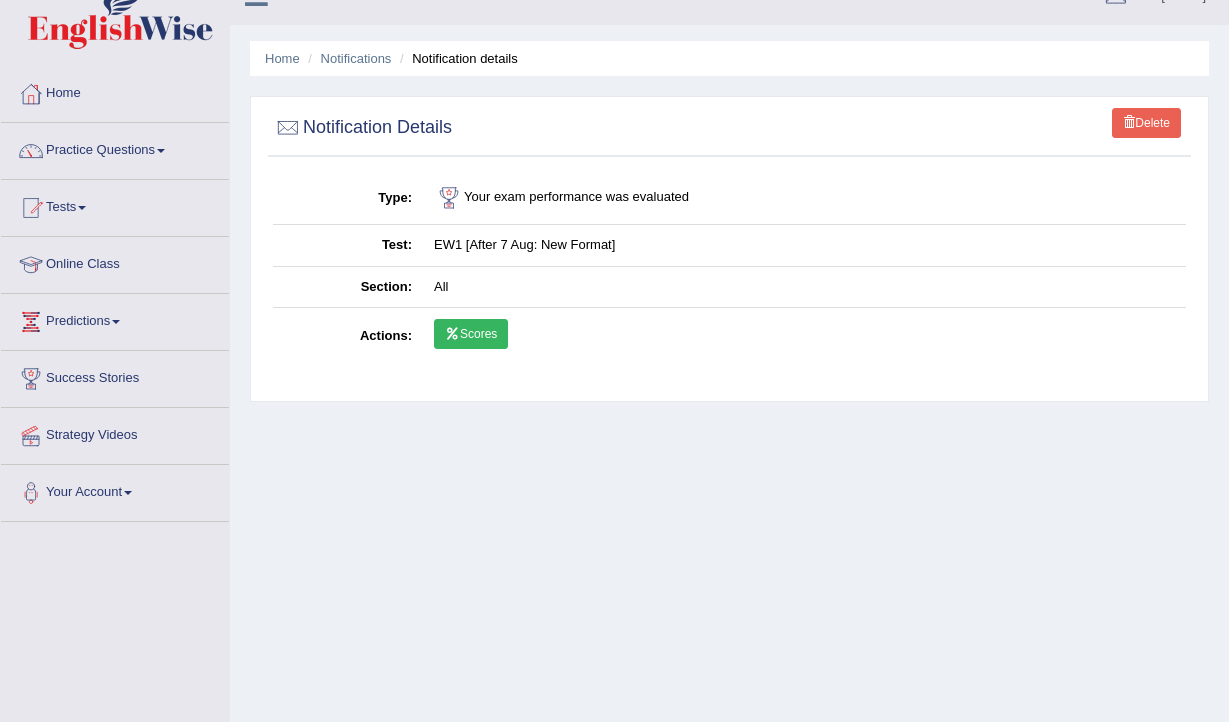 click on "Scores" at bounding box center (471, 334) 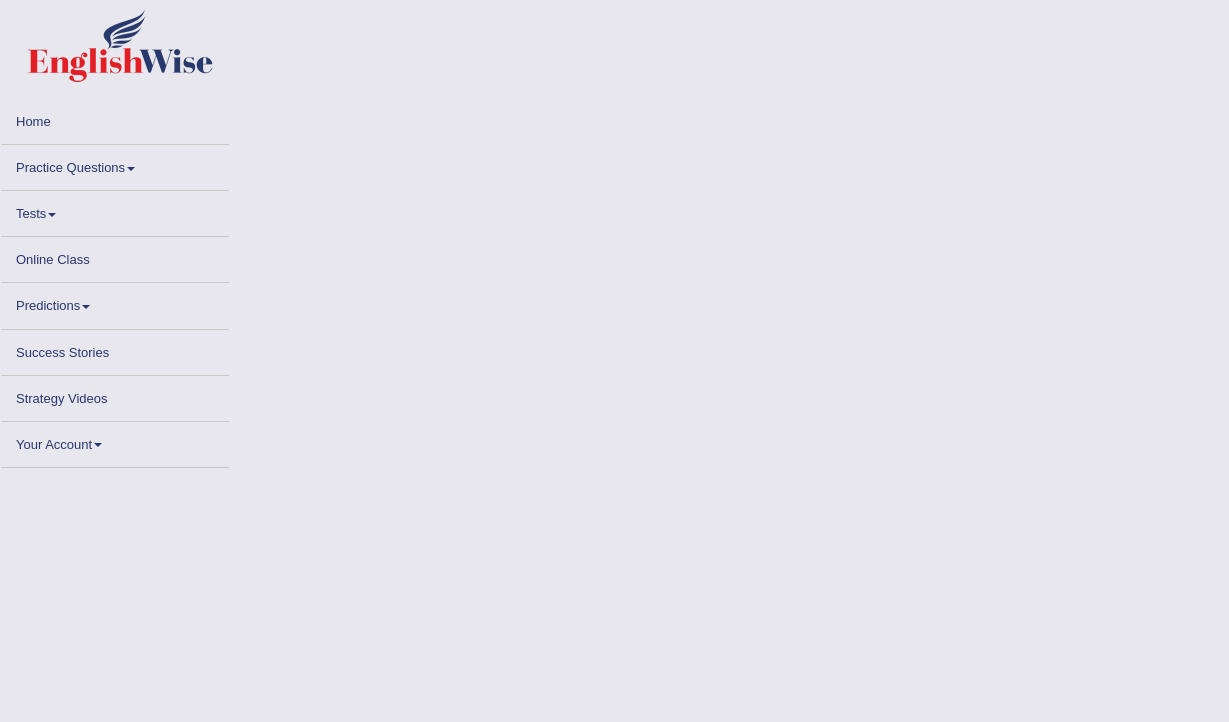 scroll, scrollTop: 0, scrollLeft: 0, axis: both 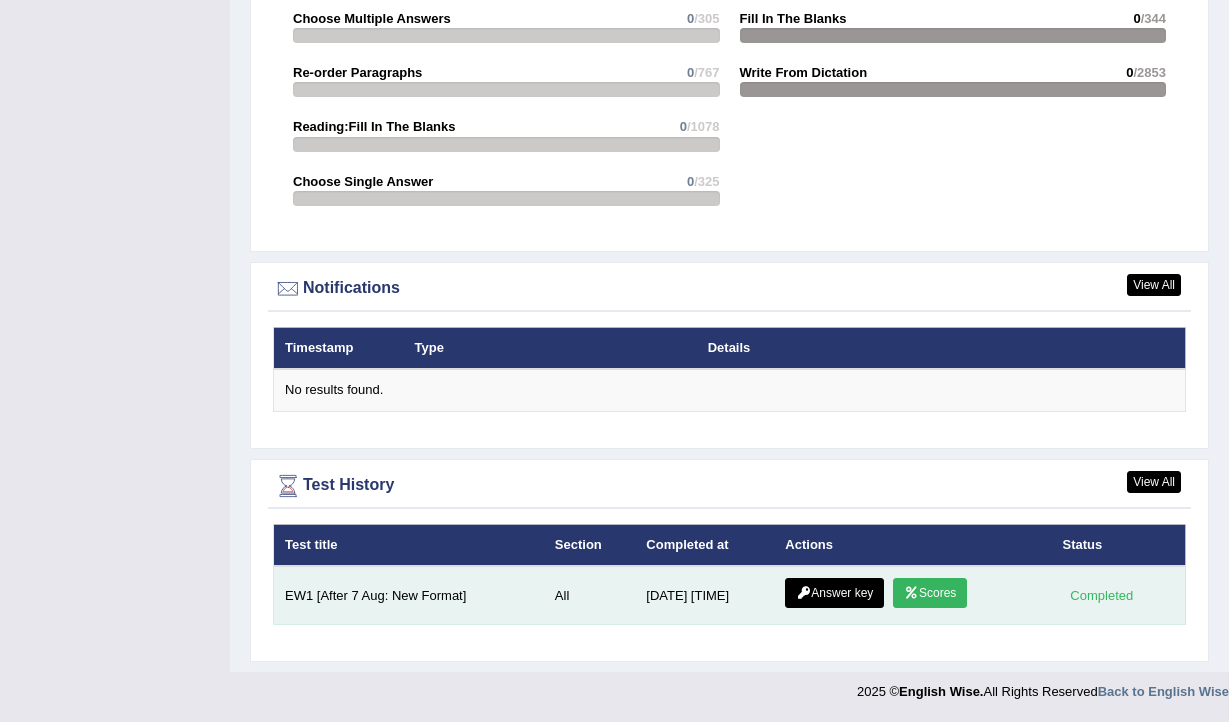 click on "Answer key" at bounding box center (834, 593) 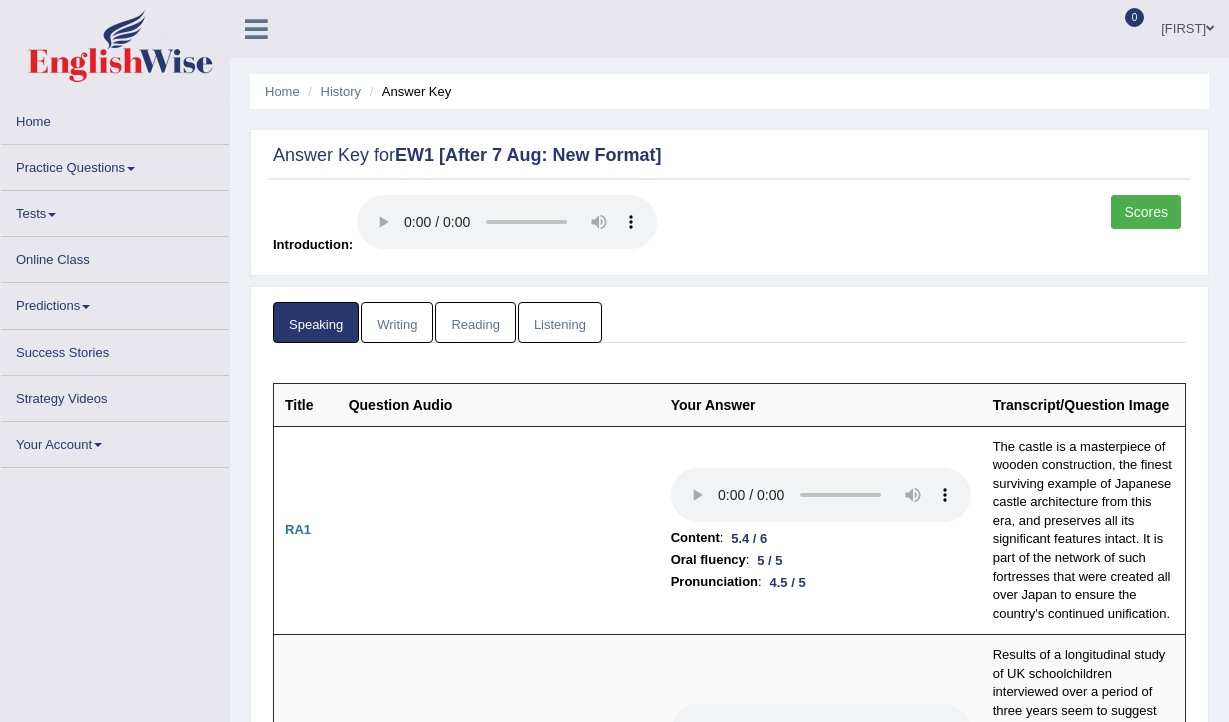 scroll, scrollTop: 0, scrollLeft: 0, axis: both 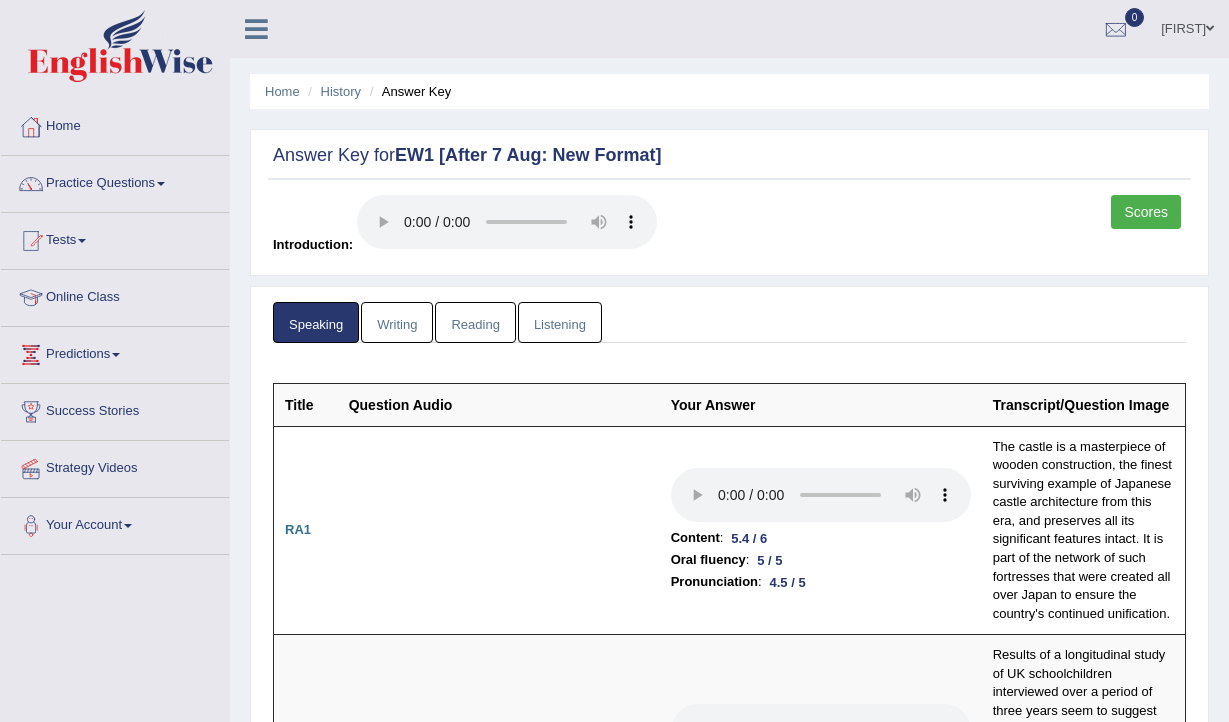 click on "Reading" at bounding box center (475, 322) 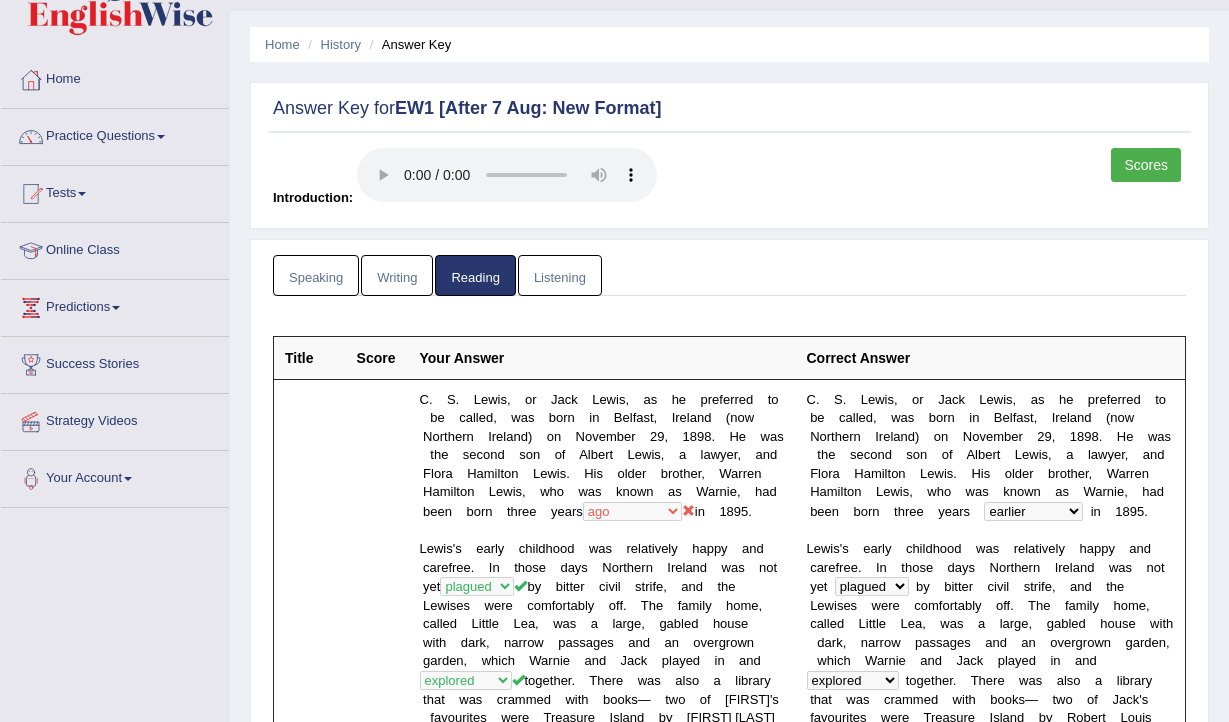 scroll, scrollTop: 0, scrollLeft: 0, axis: both 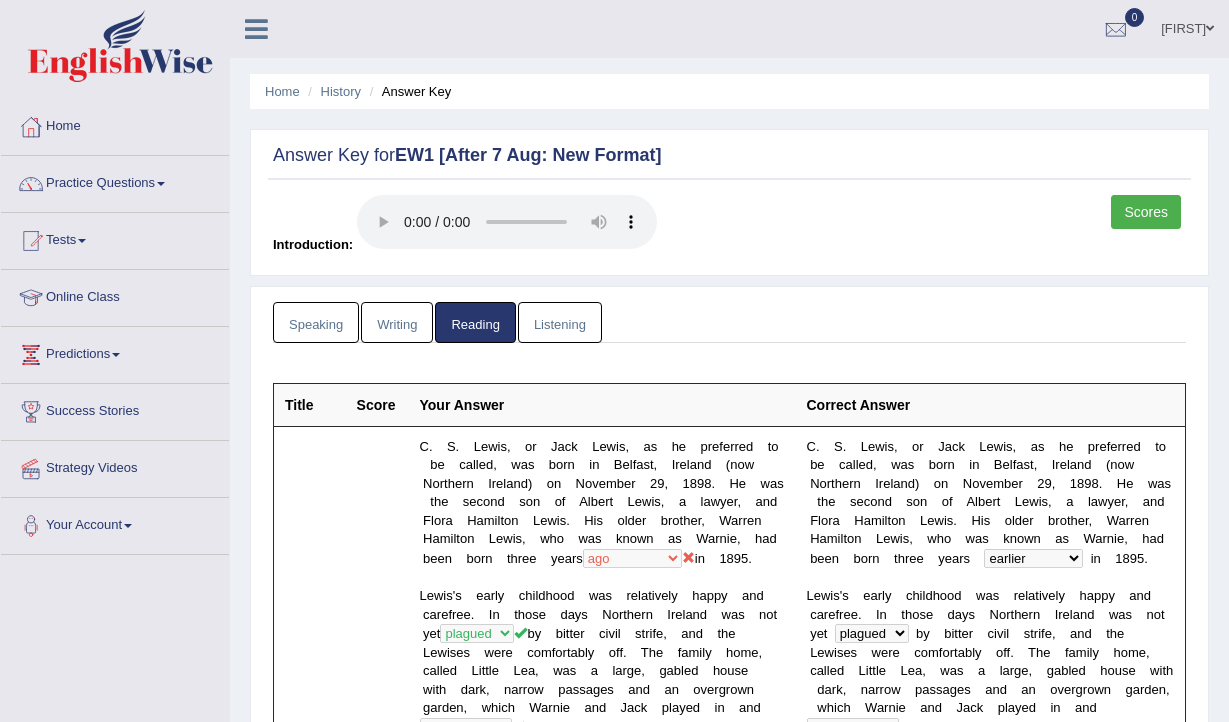 click on "Listening" at bounding box center (560, 322) 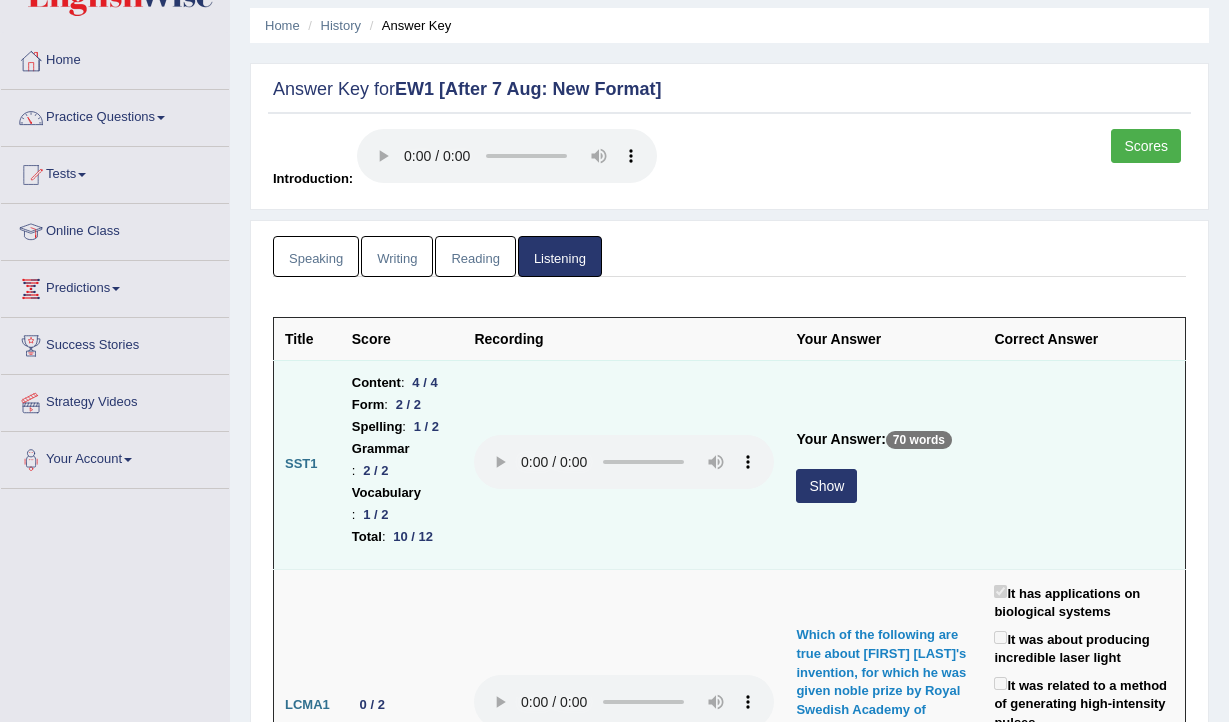 scroll, scrollTop: 108, scrollLeft: 0, axis: vertical 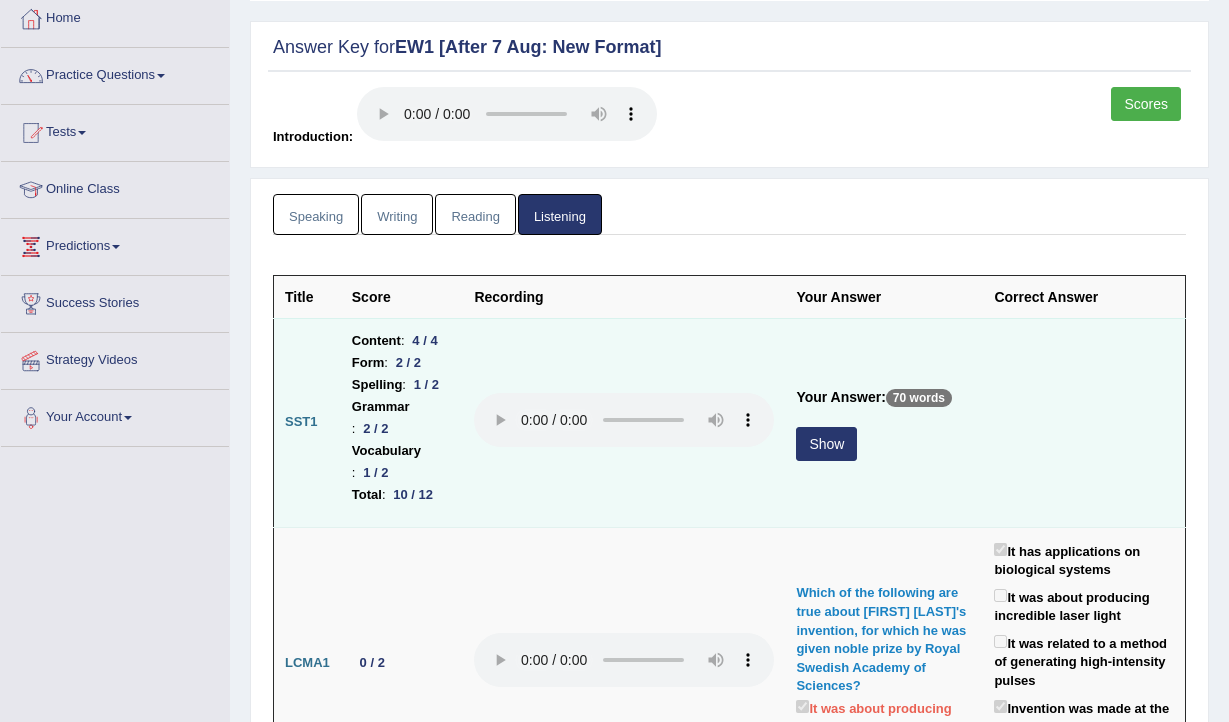 click on "Show" at bounding box center [826, 444] 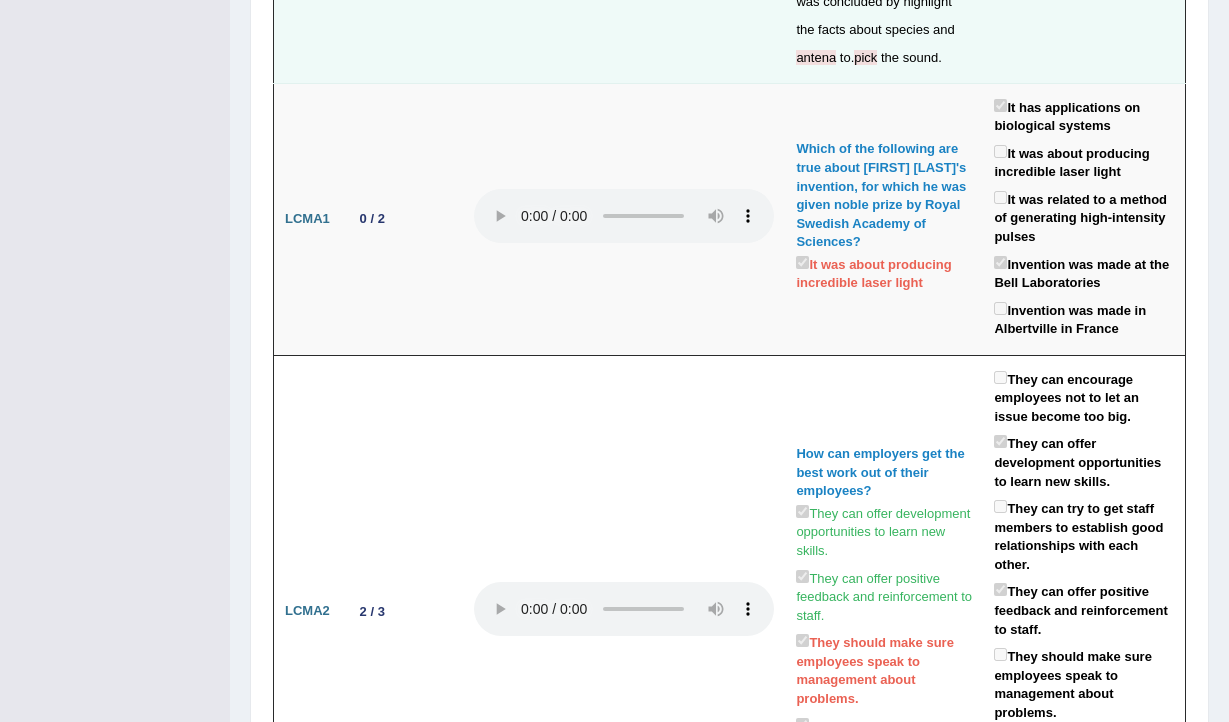 scroll, scrollTop: 0, scrollLeft: 0, axis: both 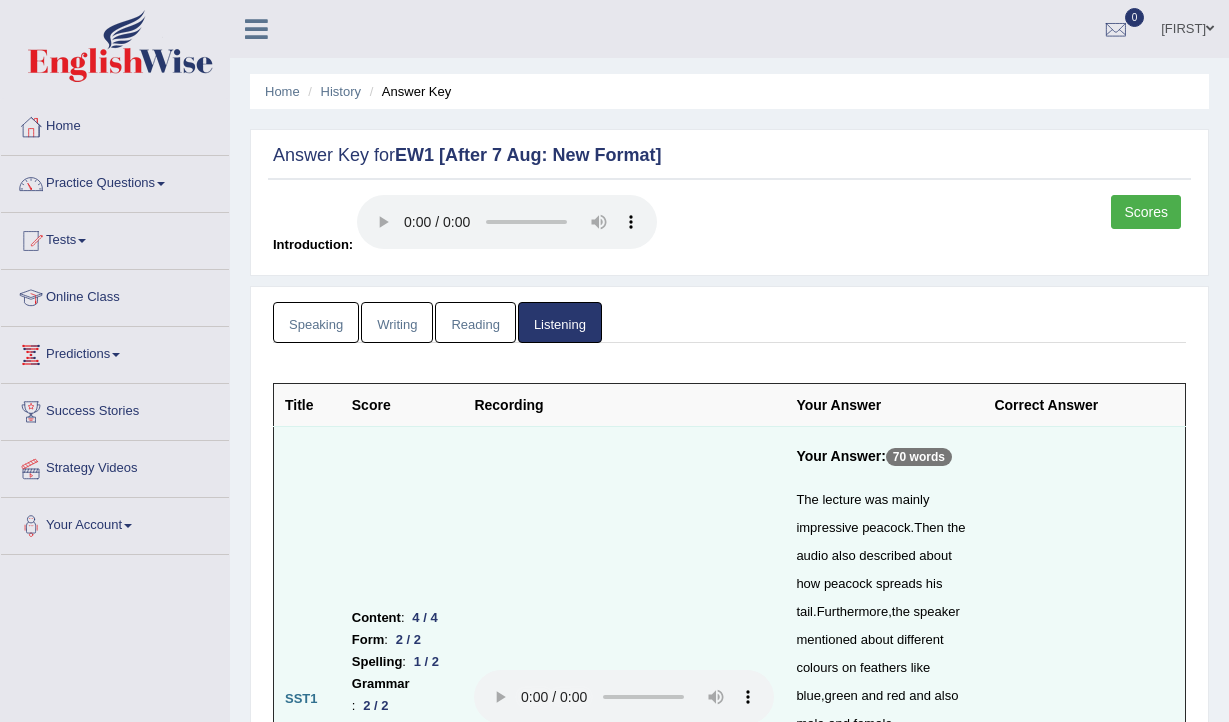 click on "Writing" at bounding box center [397, 322] 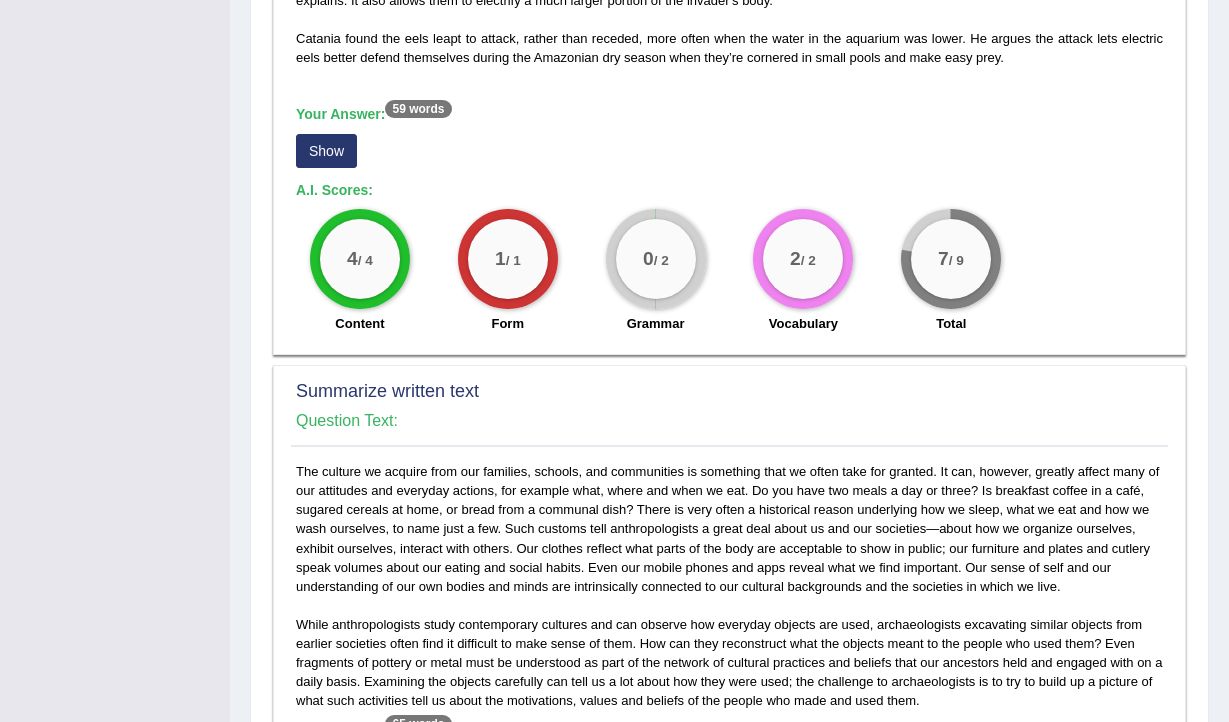 scroll, scrollTop: 771, scrollLeft: 0, axis: vertical 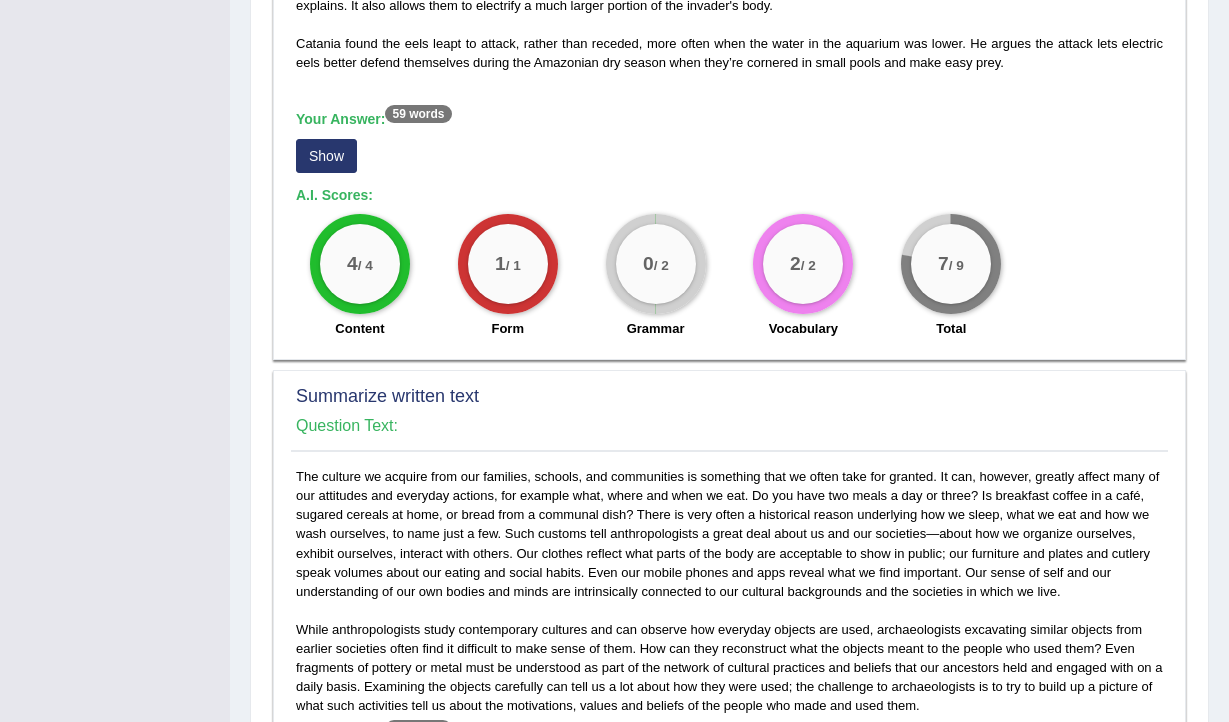 click on "Show" at bounding box center (326, 156) 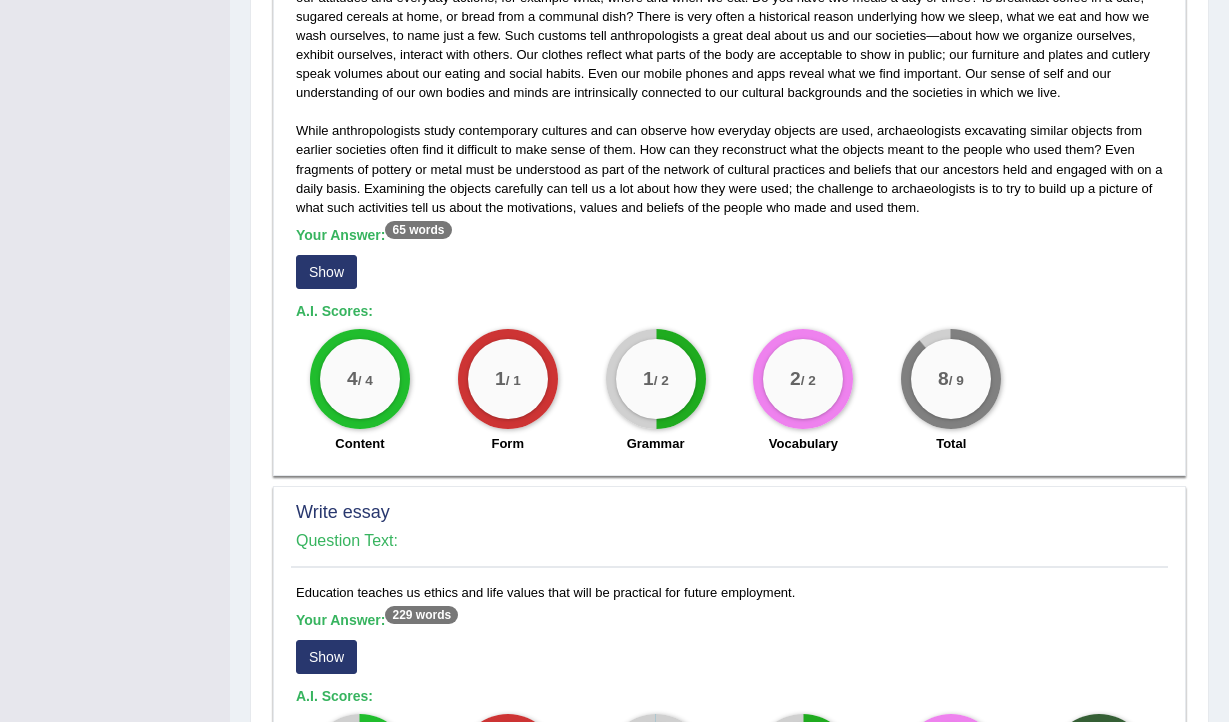 scroll, scrollTop: 1291, scrollLeft: 0, axis: vertical 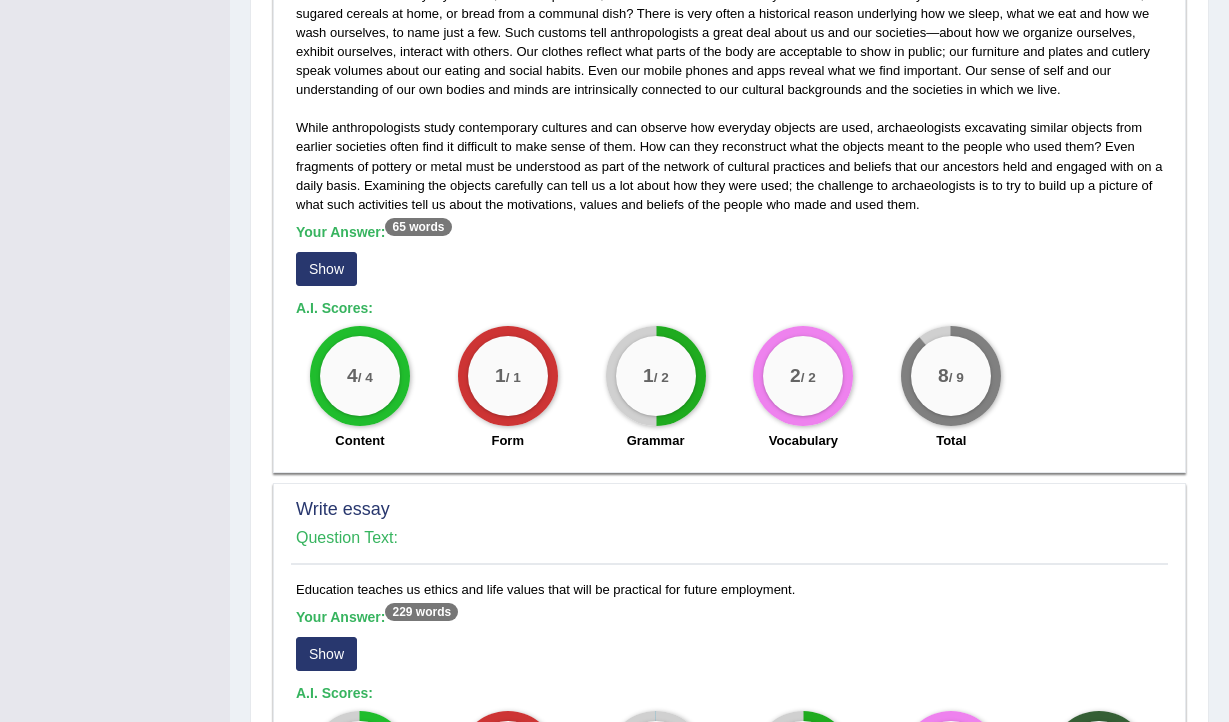 click on "Show" at bounding box center (326, 269) 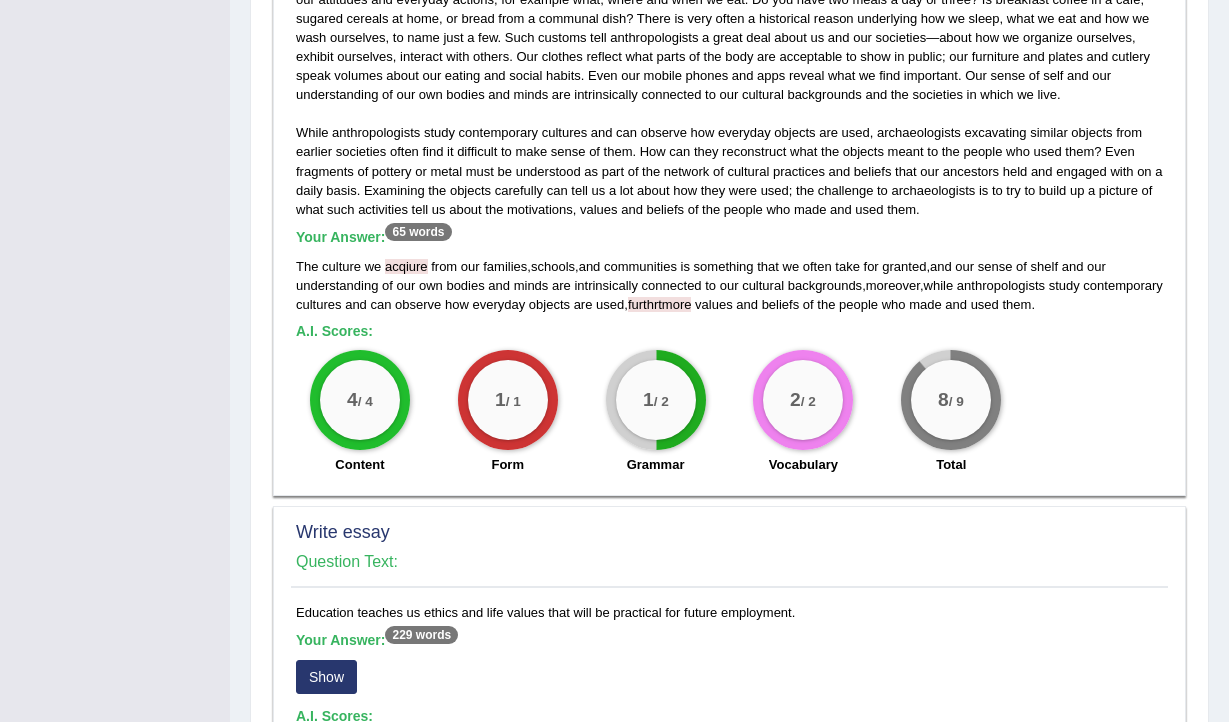 scroll, scrollTop: 1667, scrollLeft: 0, axis: vertical 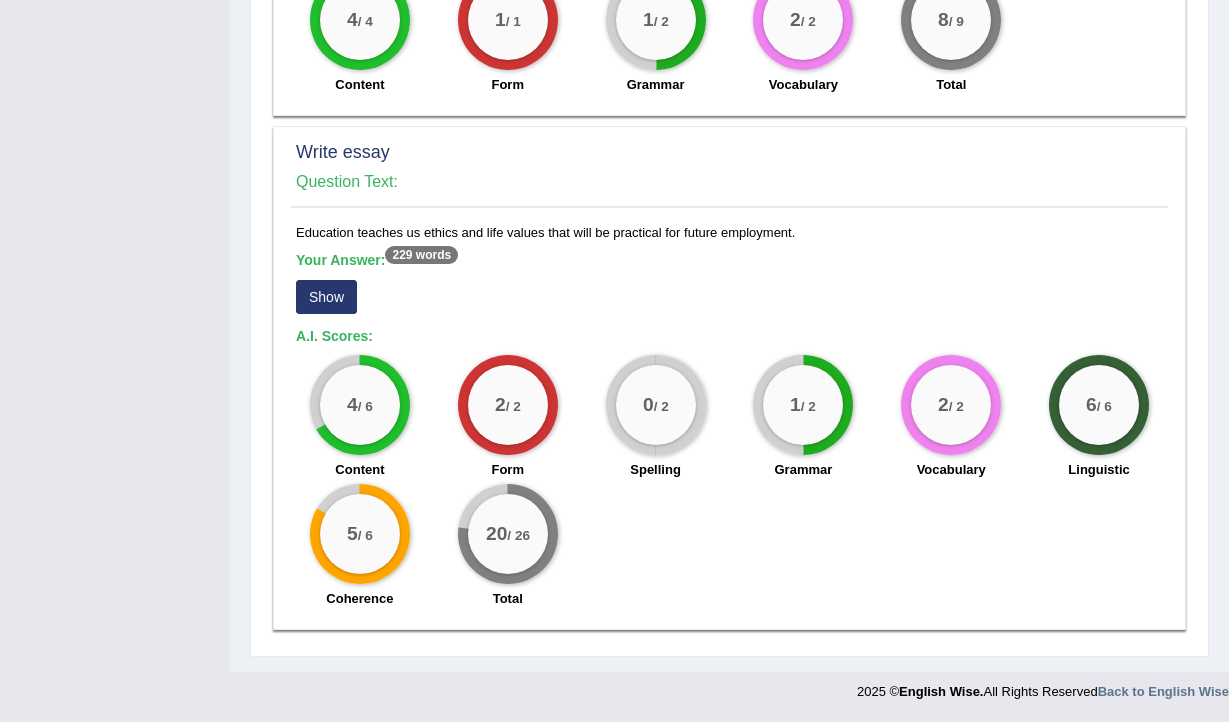 click on "Show" at bounding box center [326, 297] 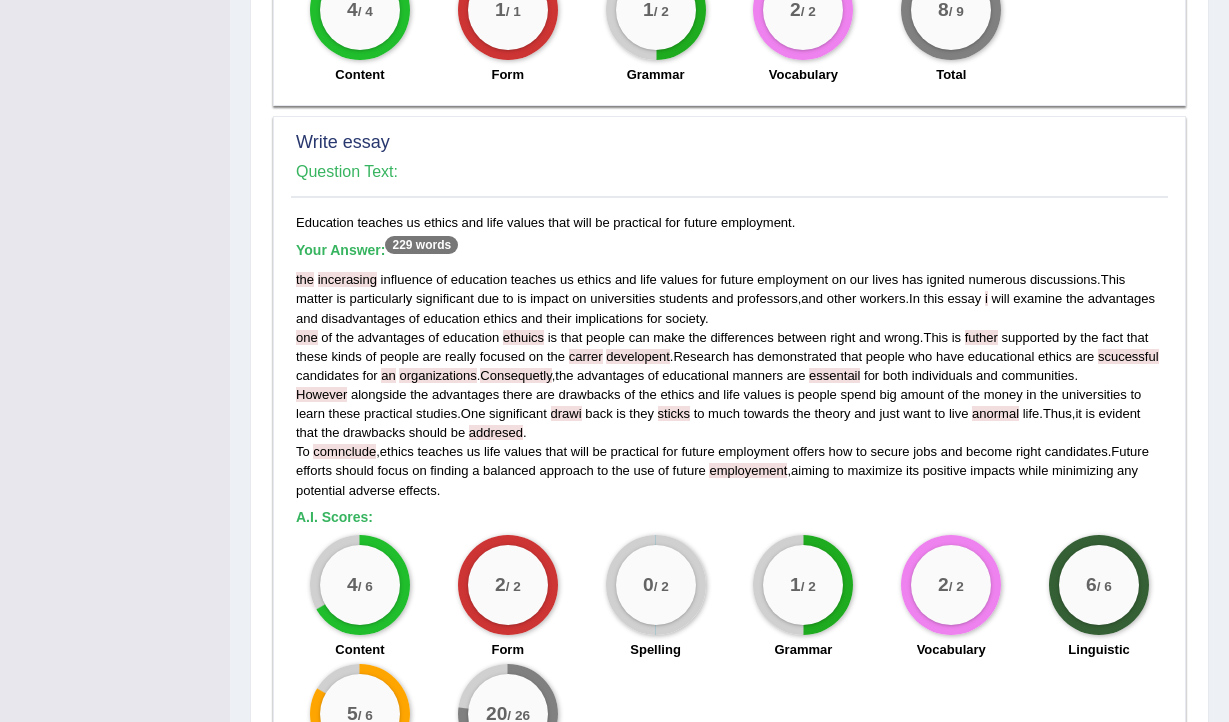 scroll, scrollTop: 1677, scrollLeft: 0, axis: vertical 